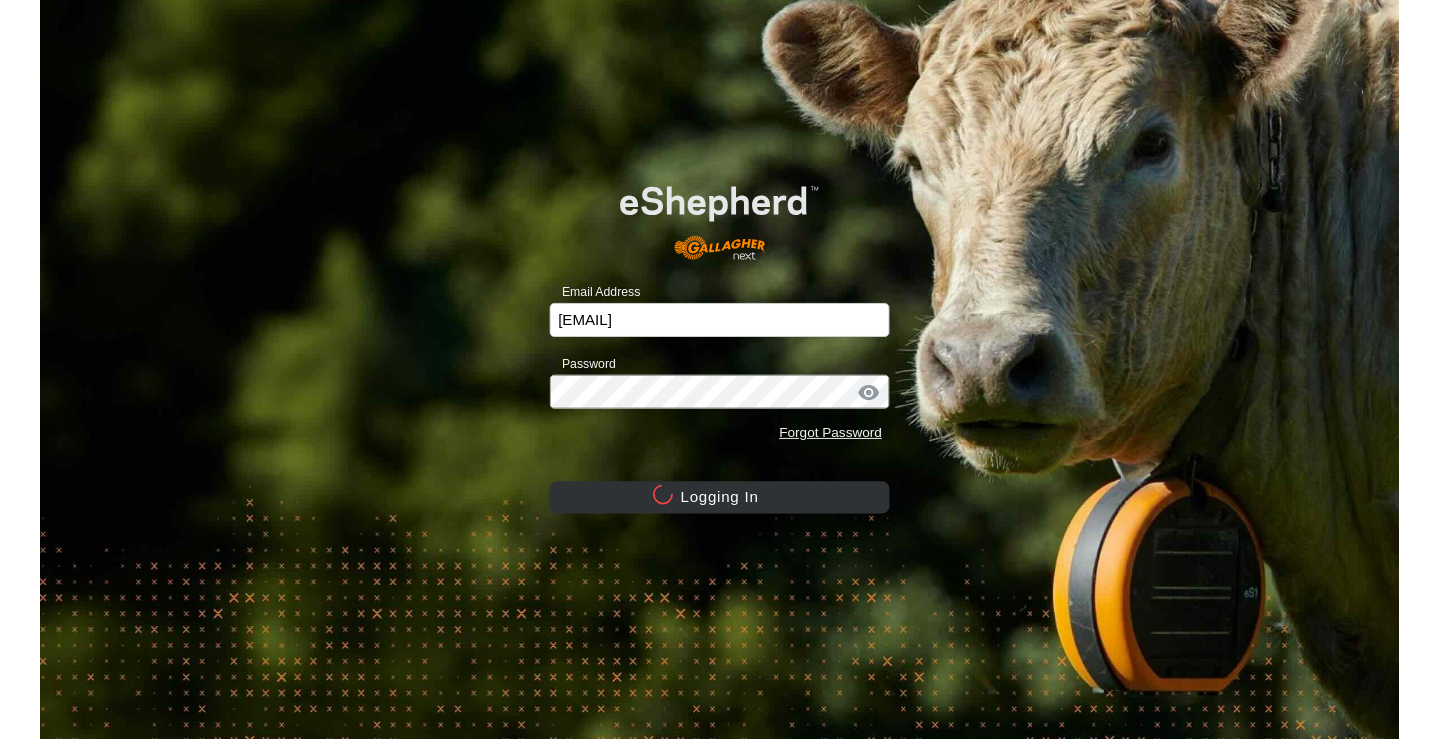 scroll, scrollTop: 0, scrollLeft: 0, axis: both 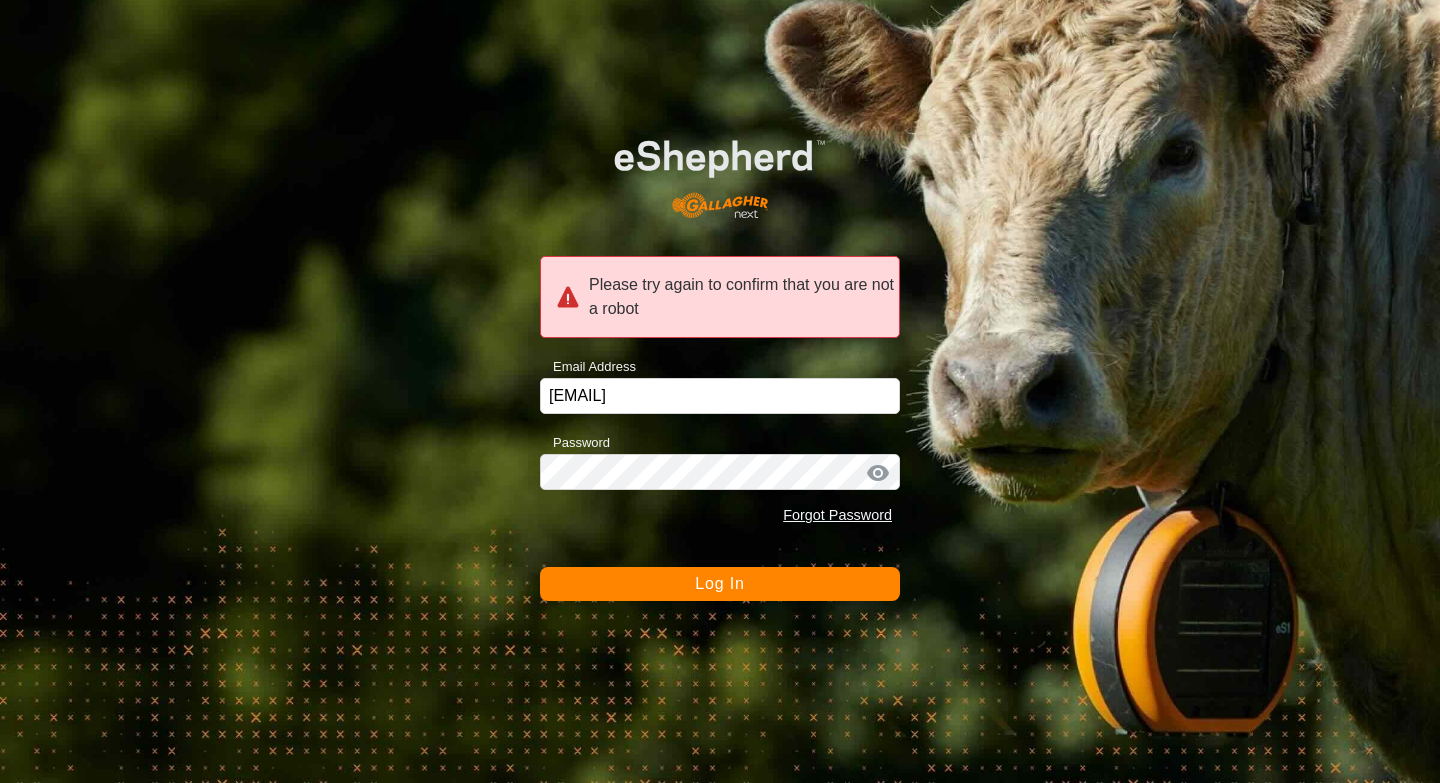 click on "Log In" 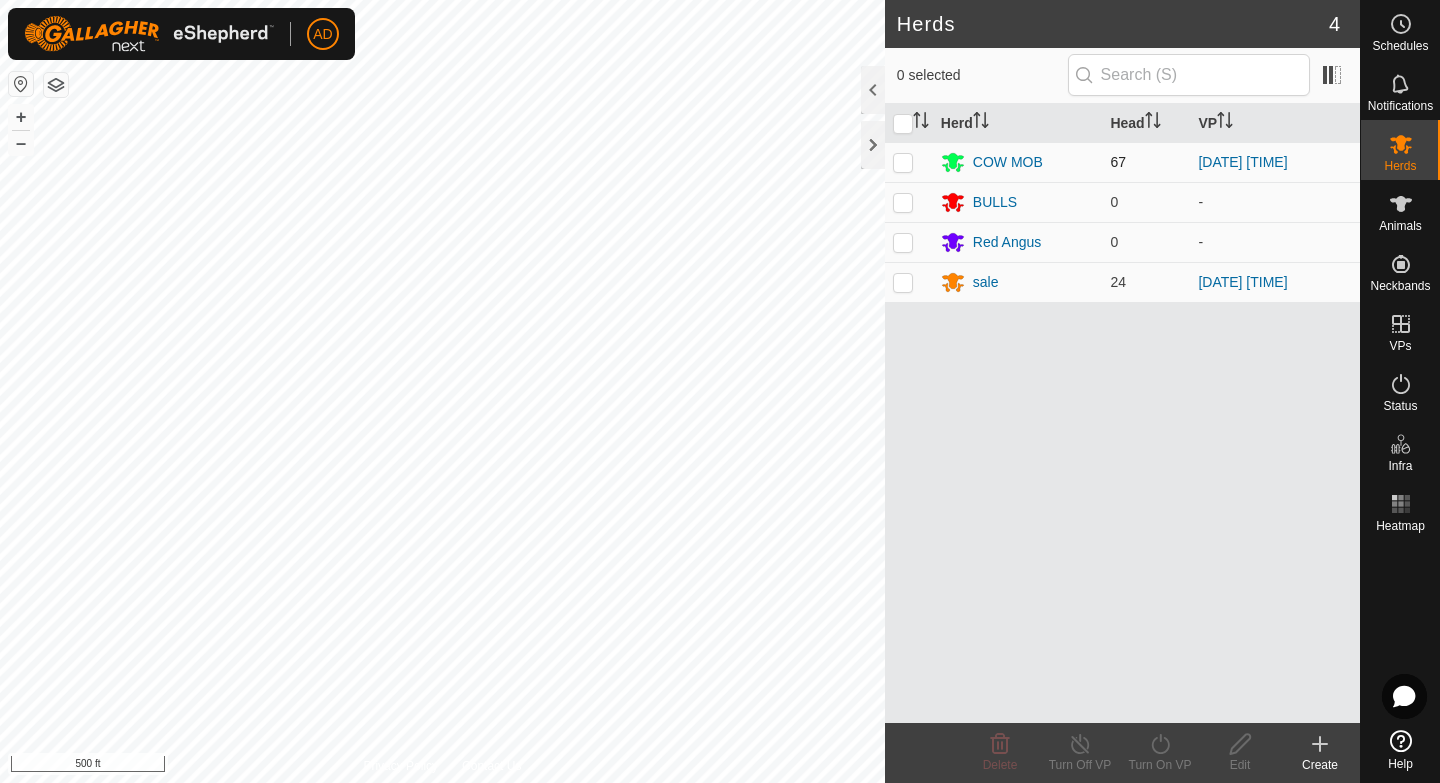click at bounding box center [903, 162] 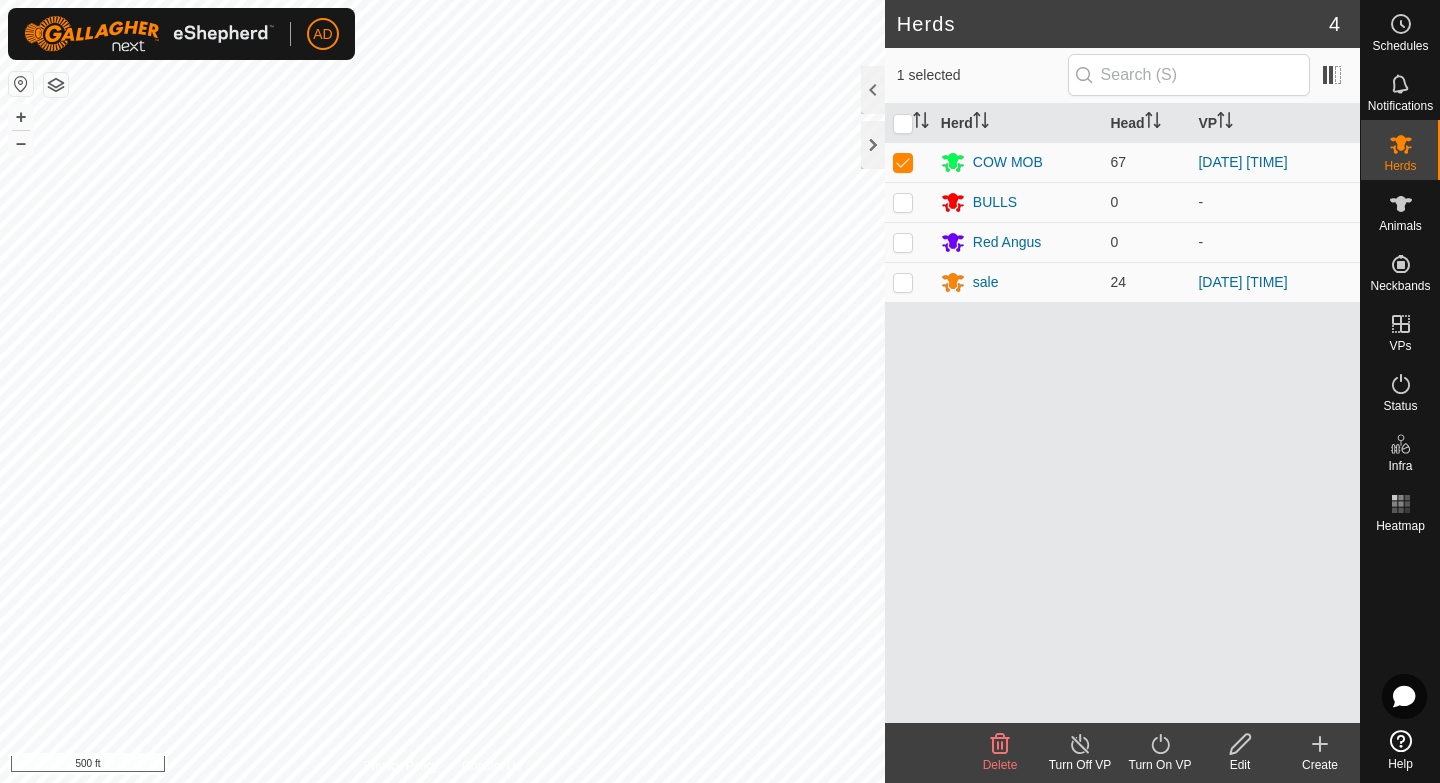 click on "Turn Off VP" 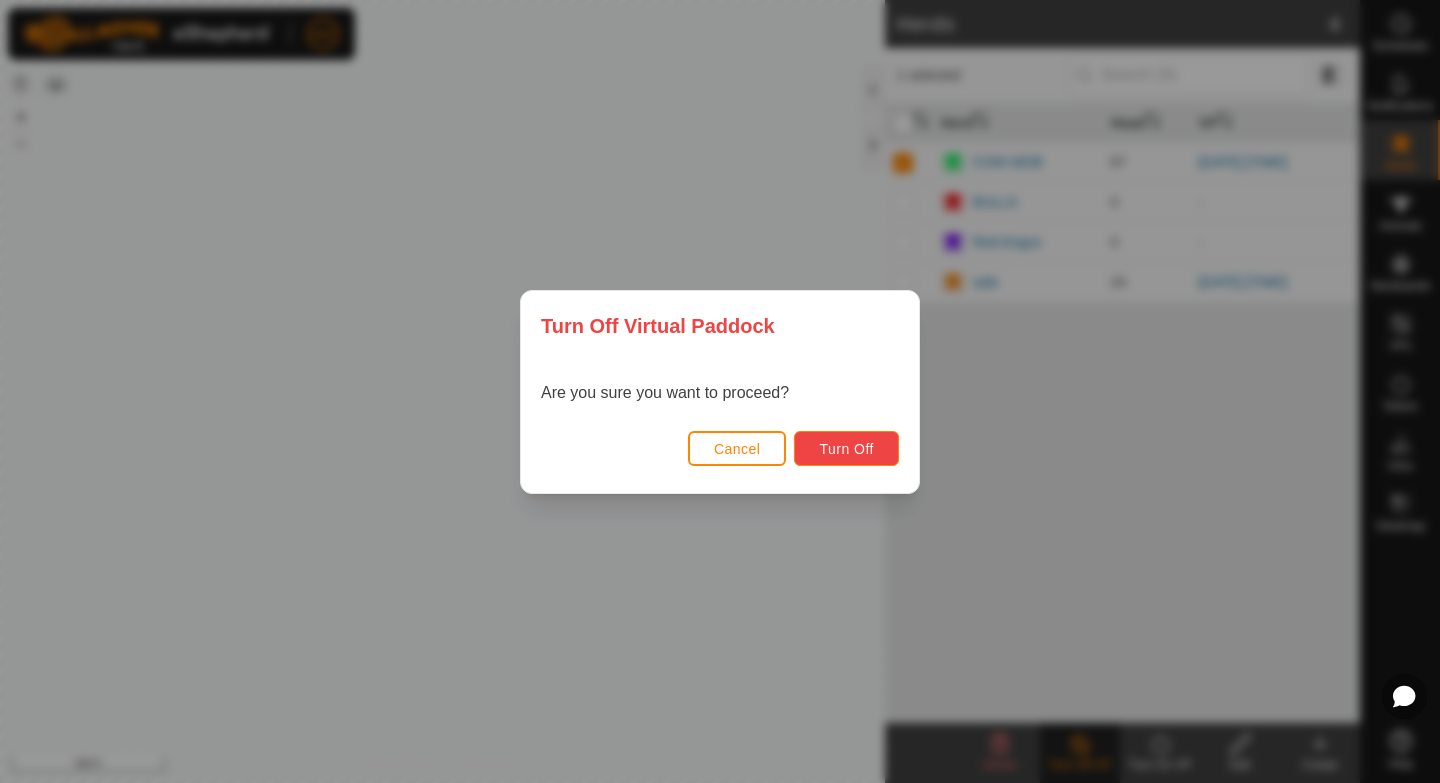 click on "Turn Off" at bounding box center (846, 449) 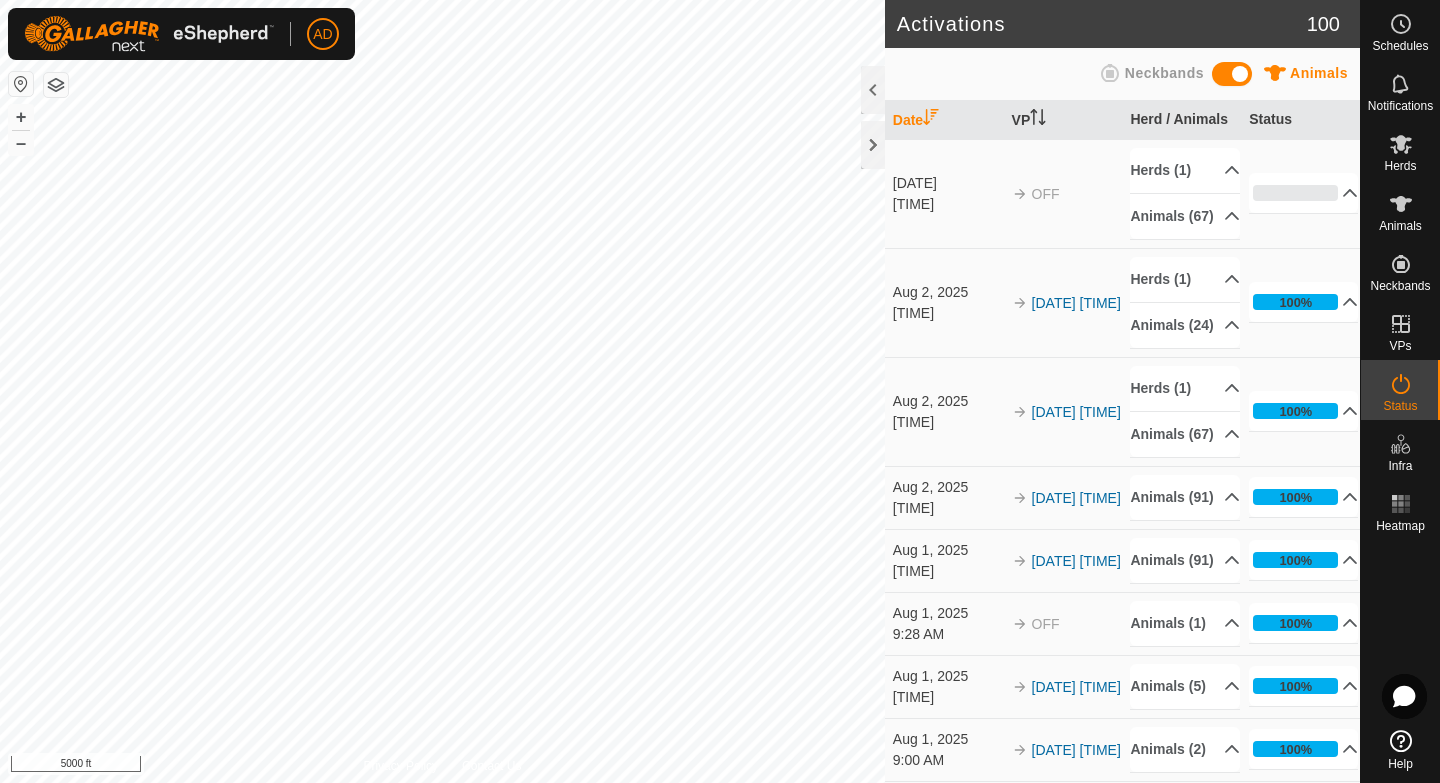 click 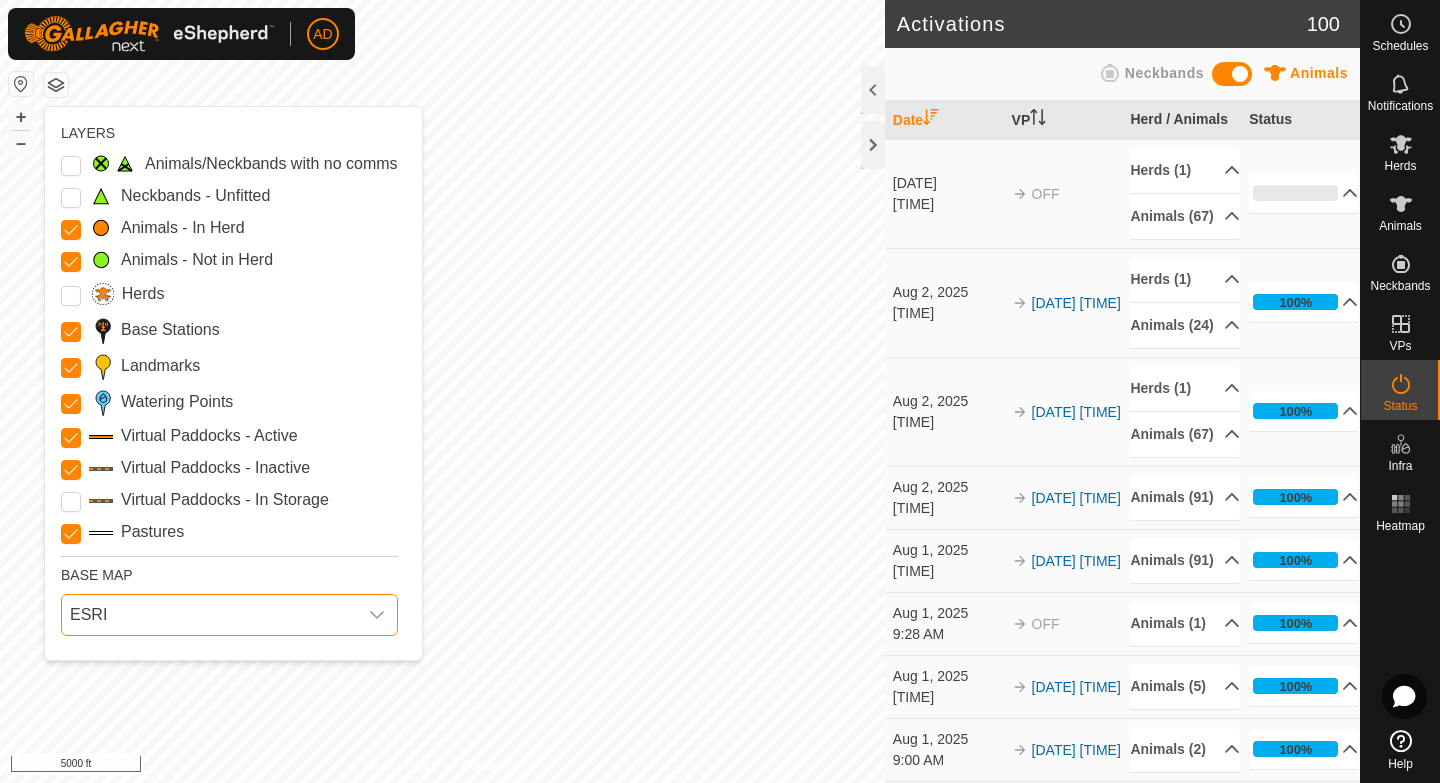 click on "ESRI" at bounding box center [209, 615] 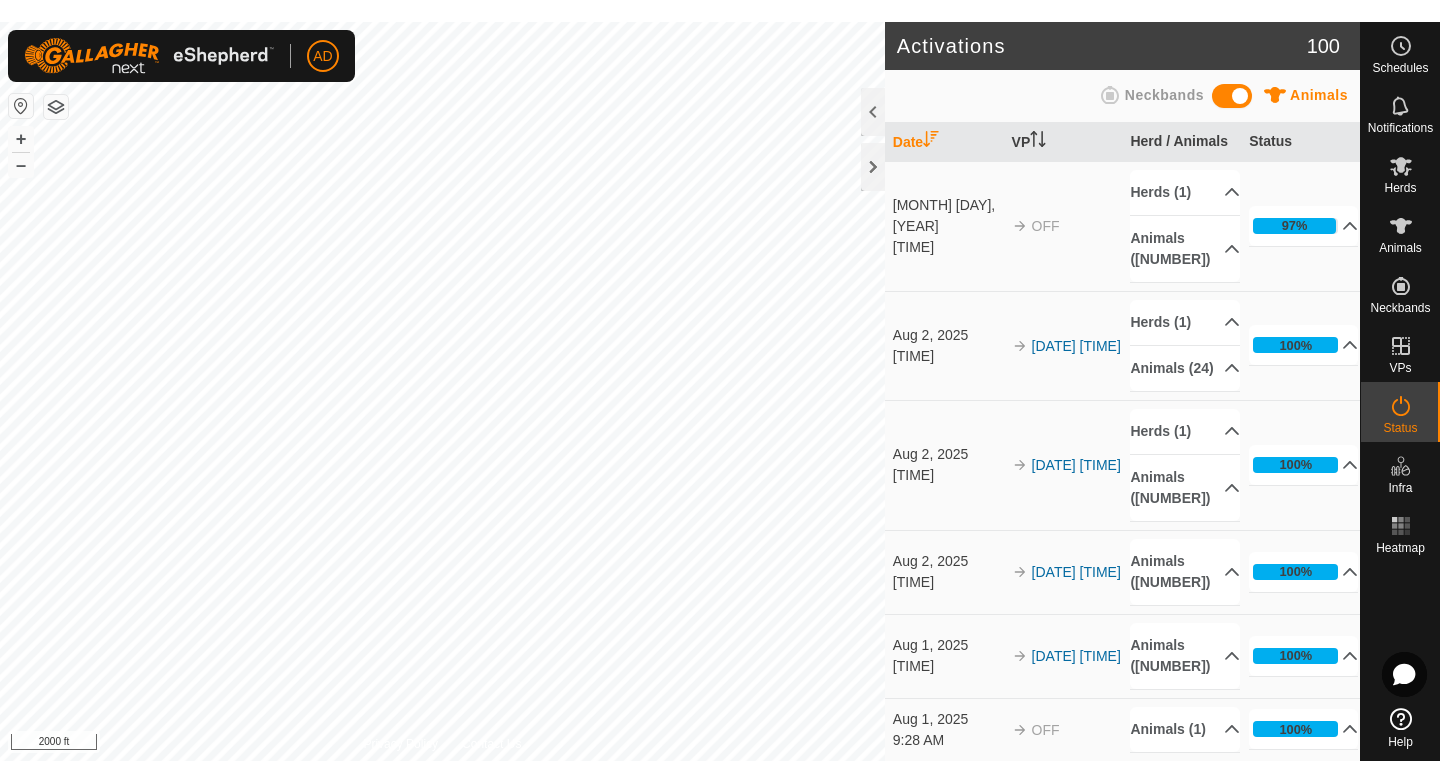 scroll, scrollTop: 0, scrollLeft: 0, axis: both 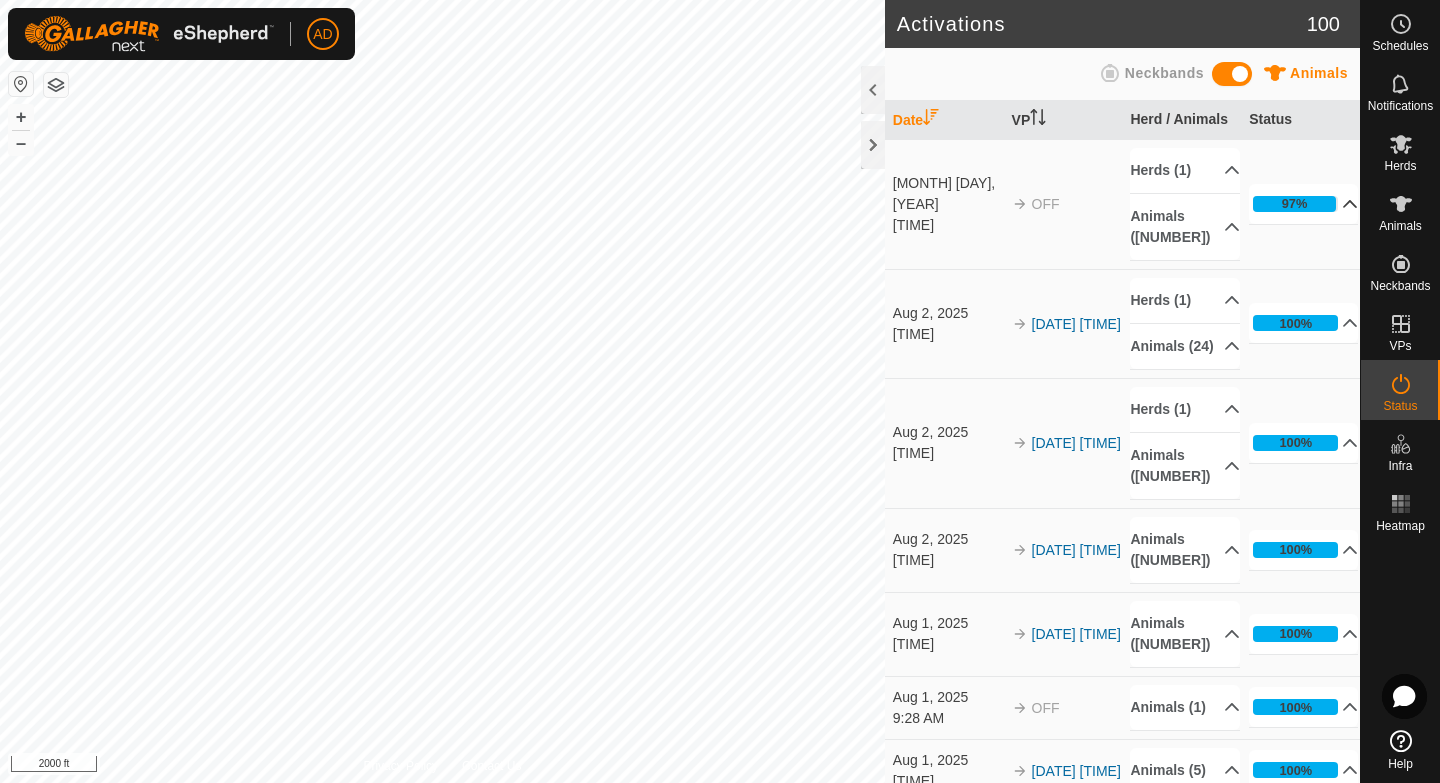 click on "97%" at bounding box center [1303, 204] 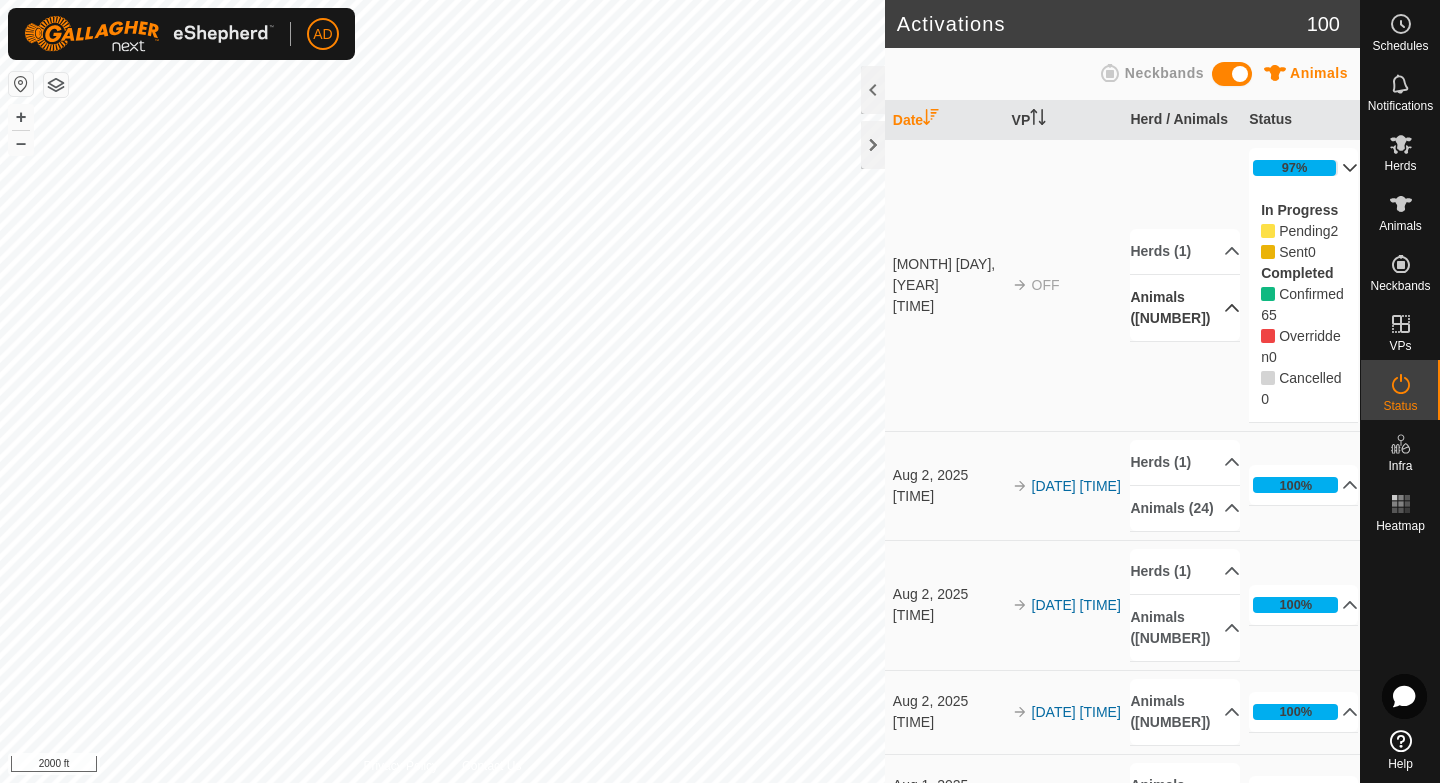 click on "Animals ([NUMBER])" at bounding box center [1184, 308] 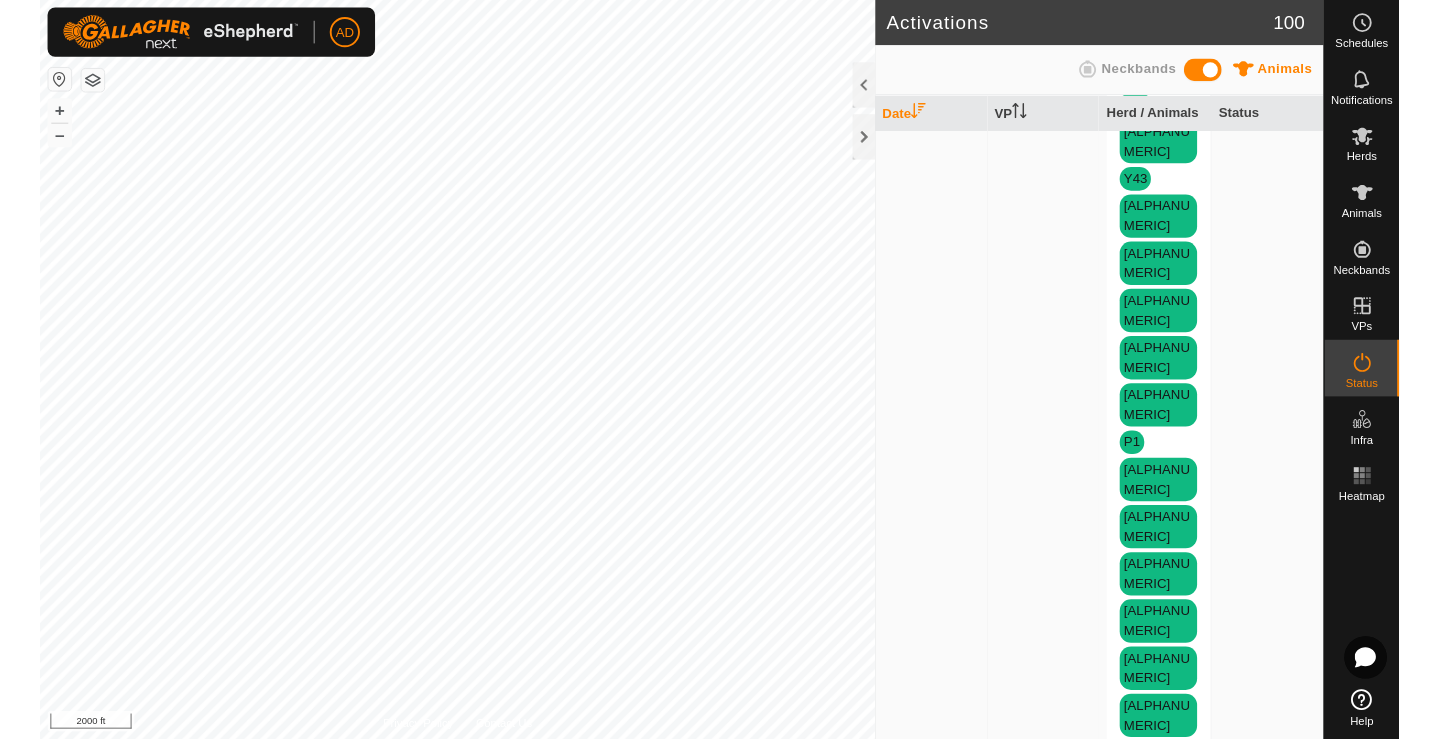 scroll, scrollTop: 748, scrollLeft: 0, axis: vertical 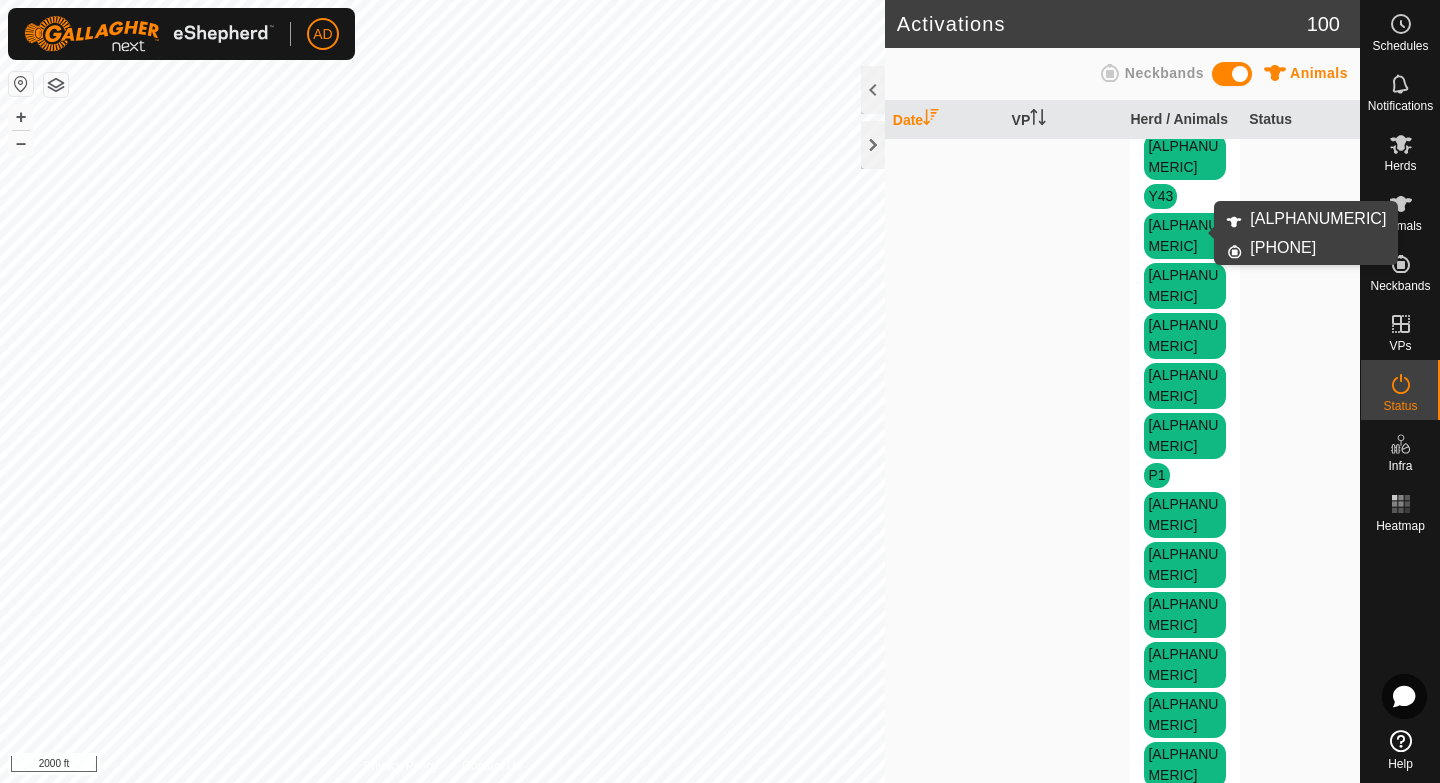 click on "[ALPHANUMERIC]" at bounding box center (1183, 1601) 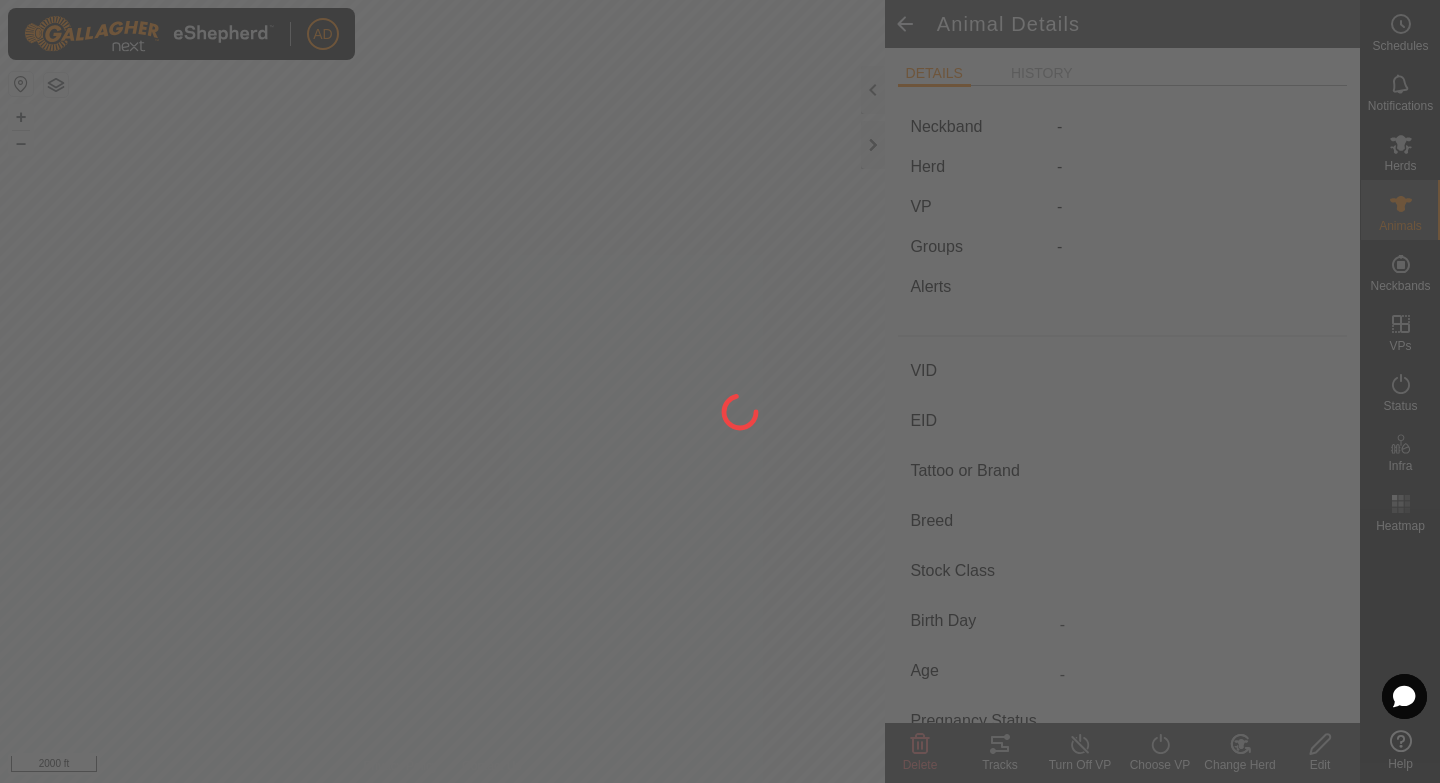 type on "[ALPHANUMERIC]" 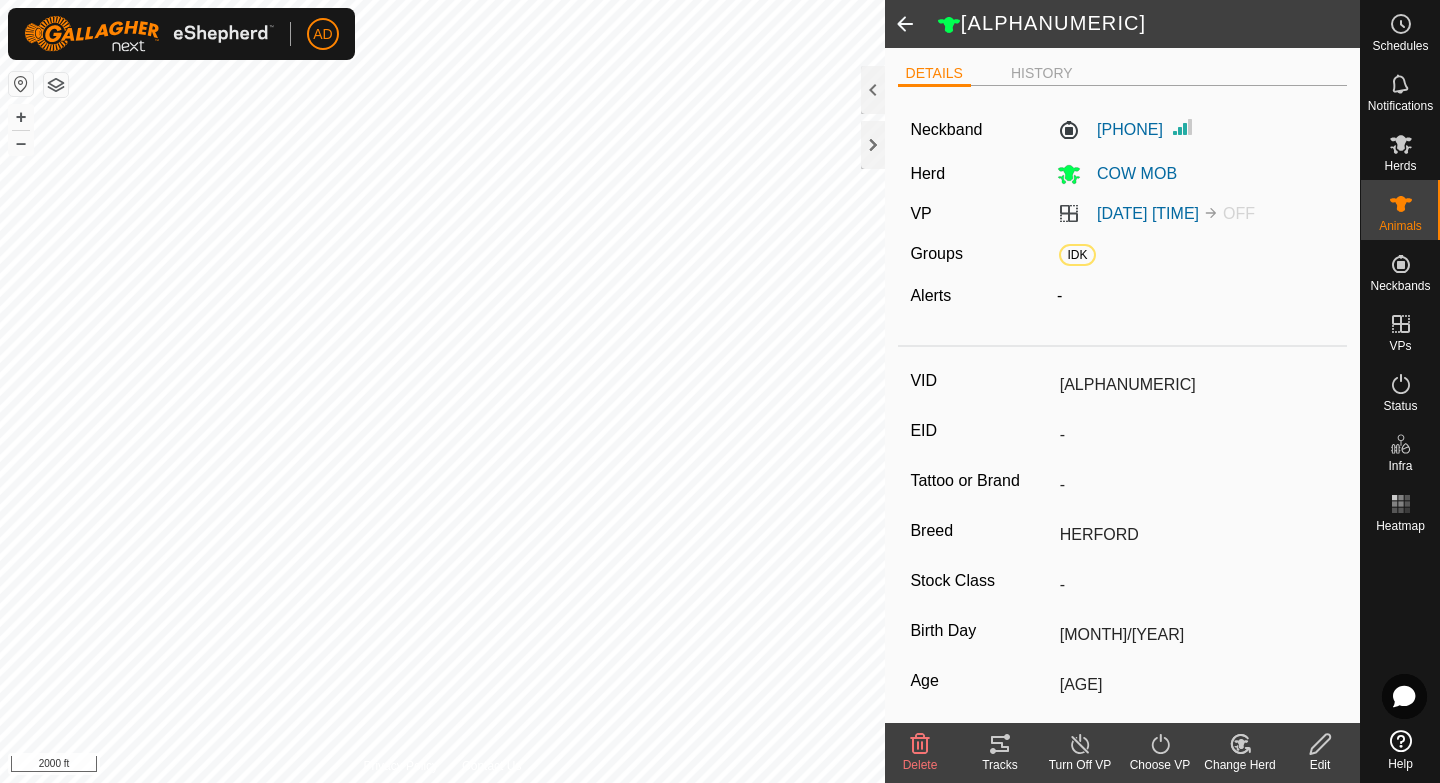click 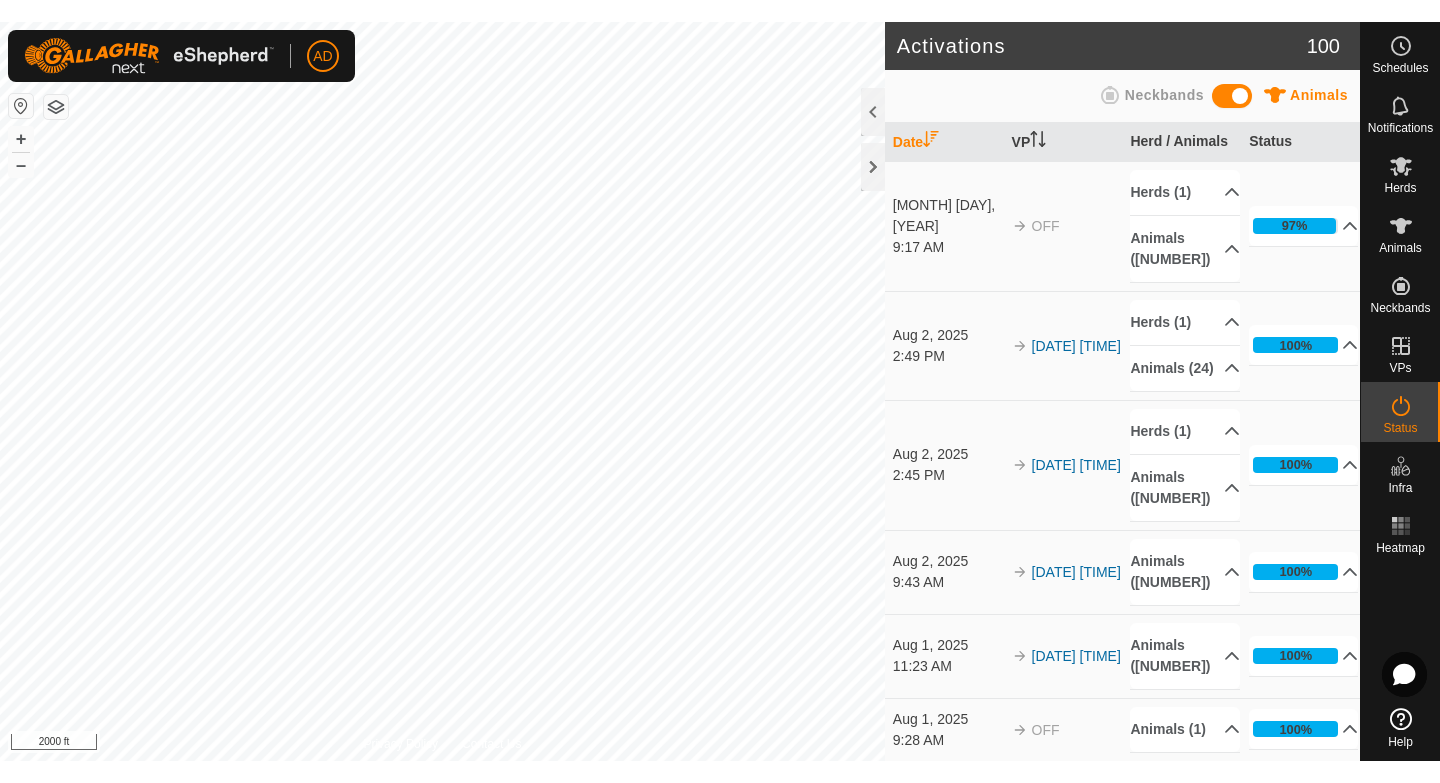 scroll, scrollTop: 0, scrollLeft: 0, axis: both 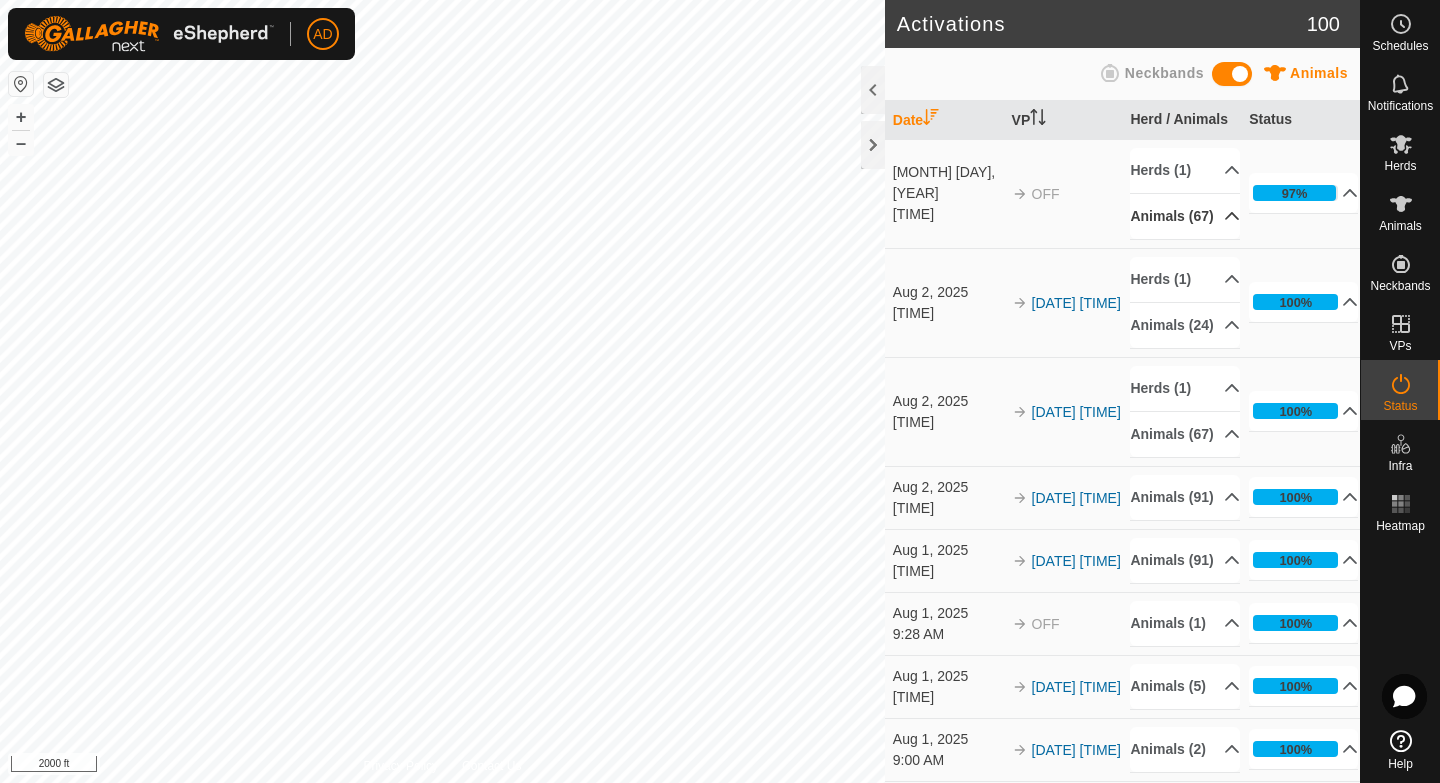 click on "Animals ([NUMBER])" at bounding box center (1184, 216) 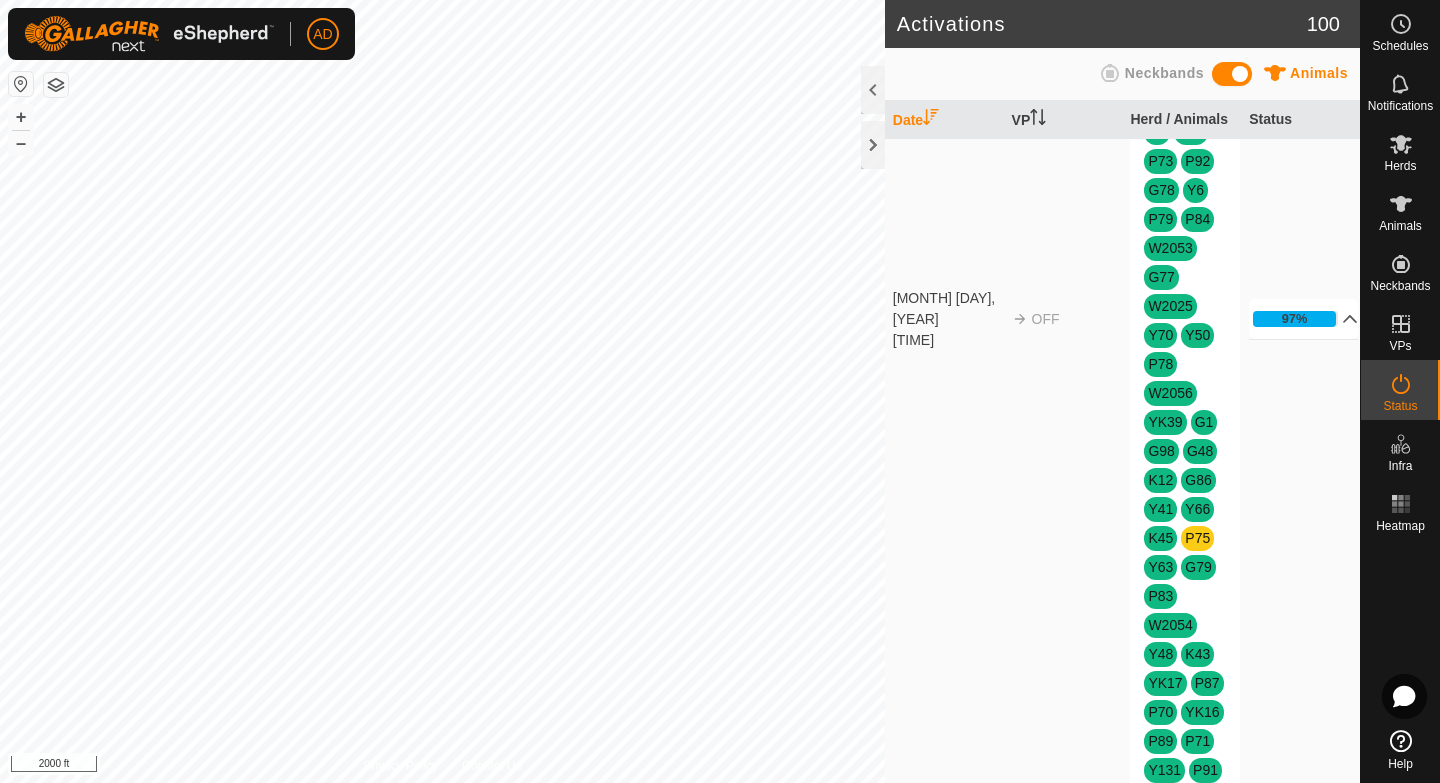 scroll, scrollTop: 424, scrollLeft: 0, axis: vertical 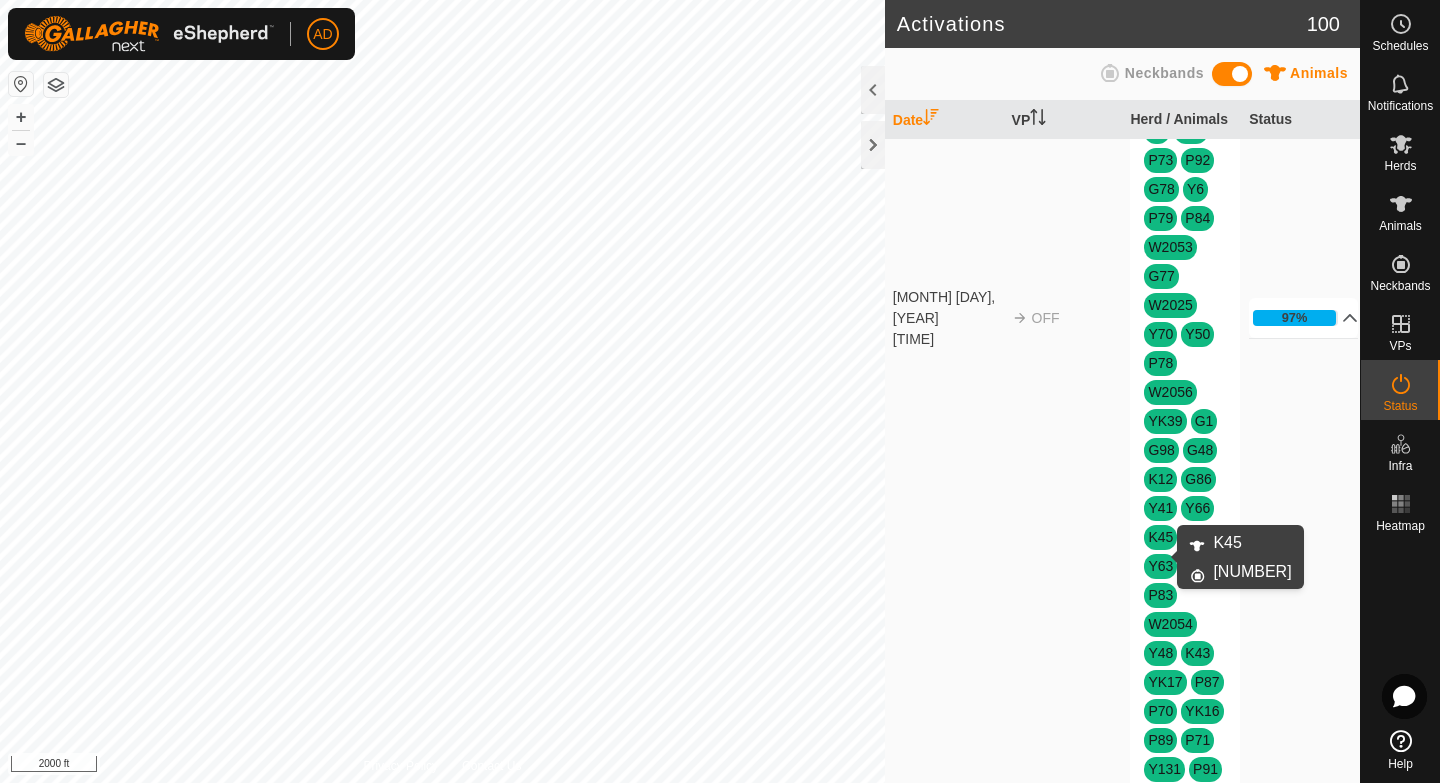 click on "[ALPHANUMERIC]" at bounding box center (1160, 537) 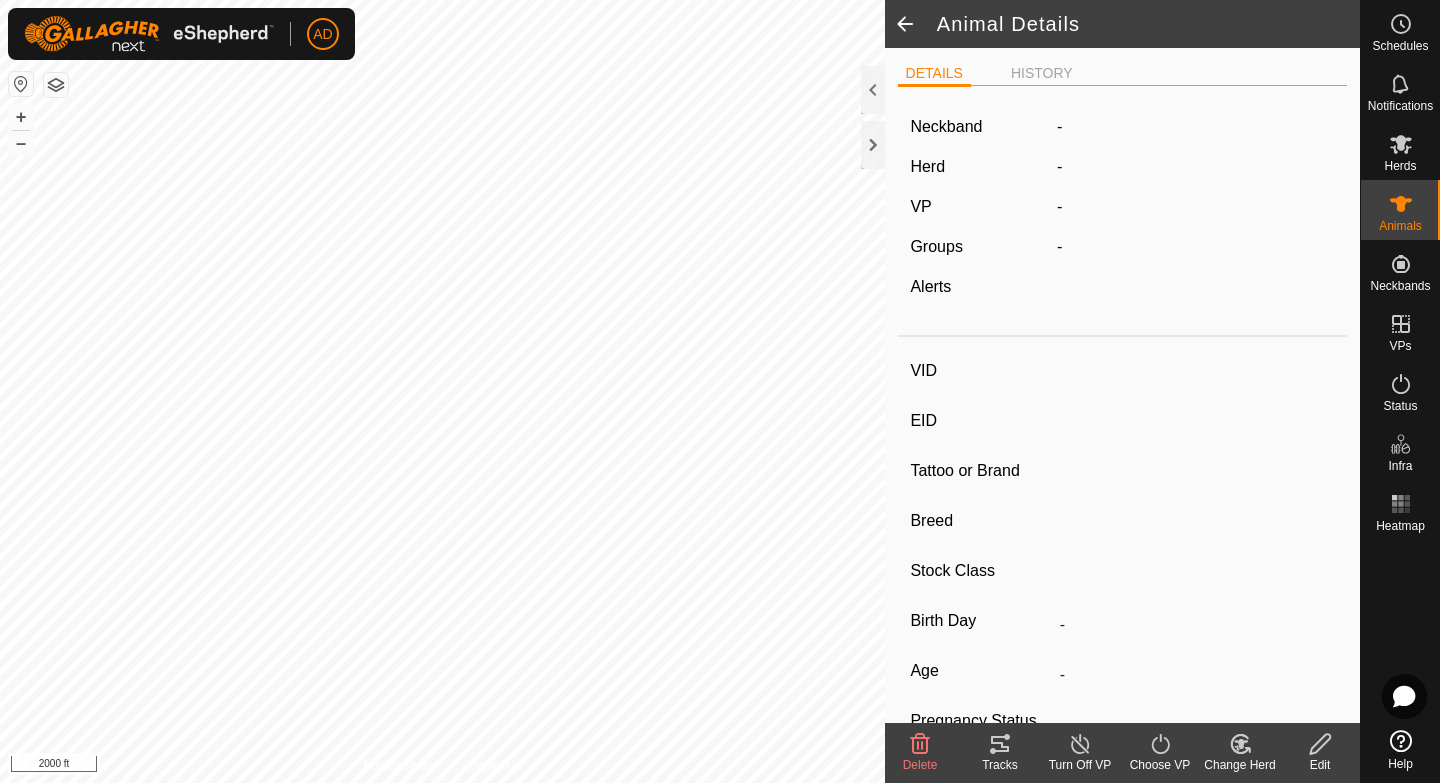 type on "[ALPHANUMERIC]" 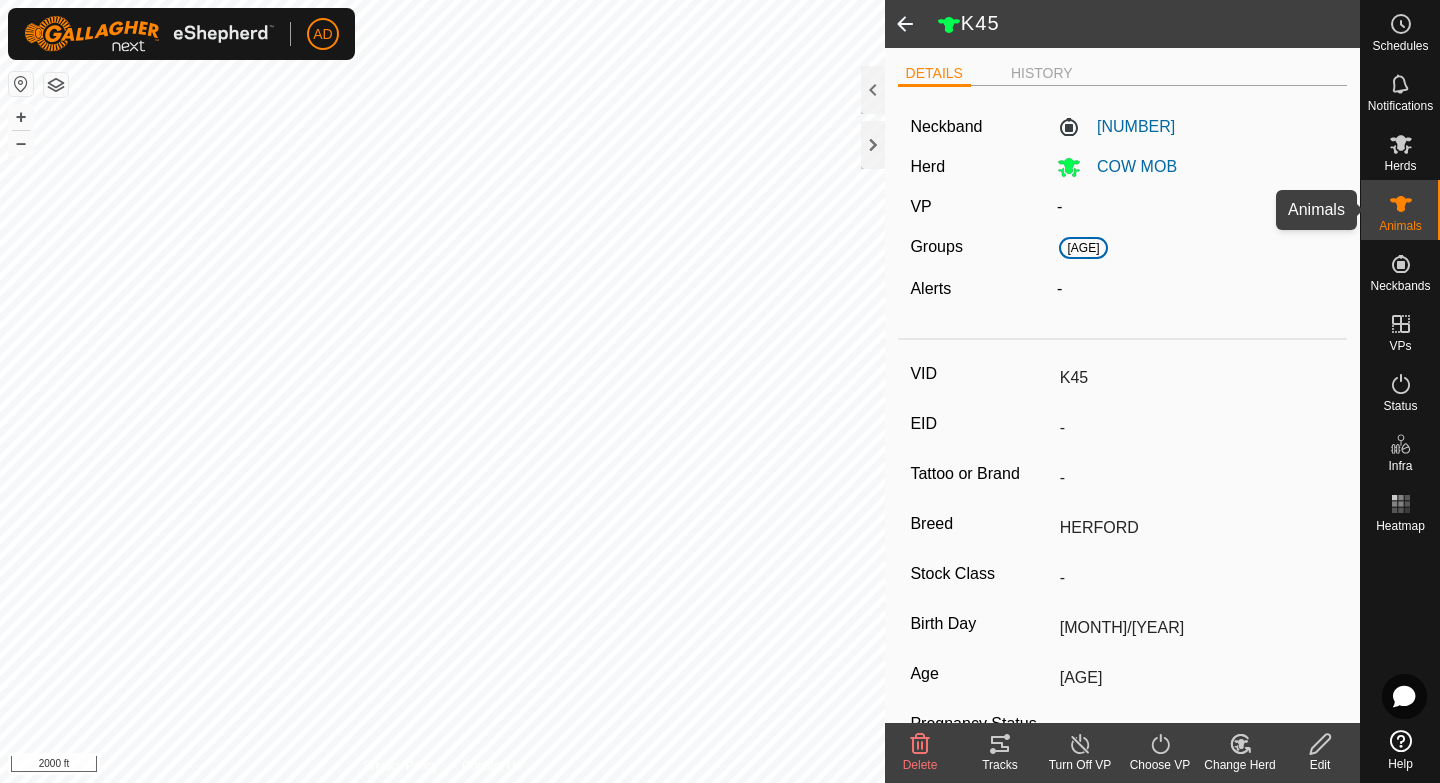 click 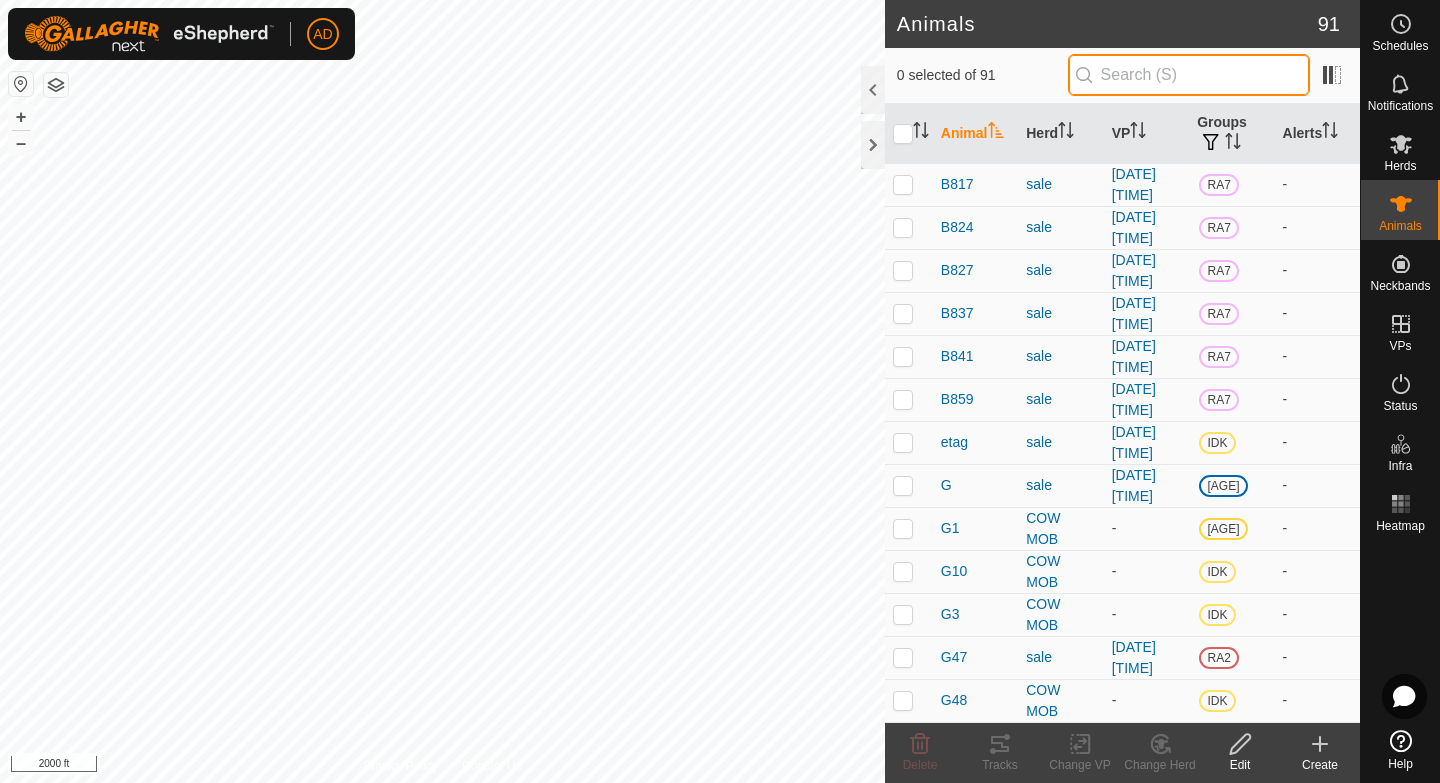 click at bounding box center (1189, 75) 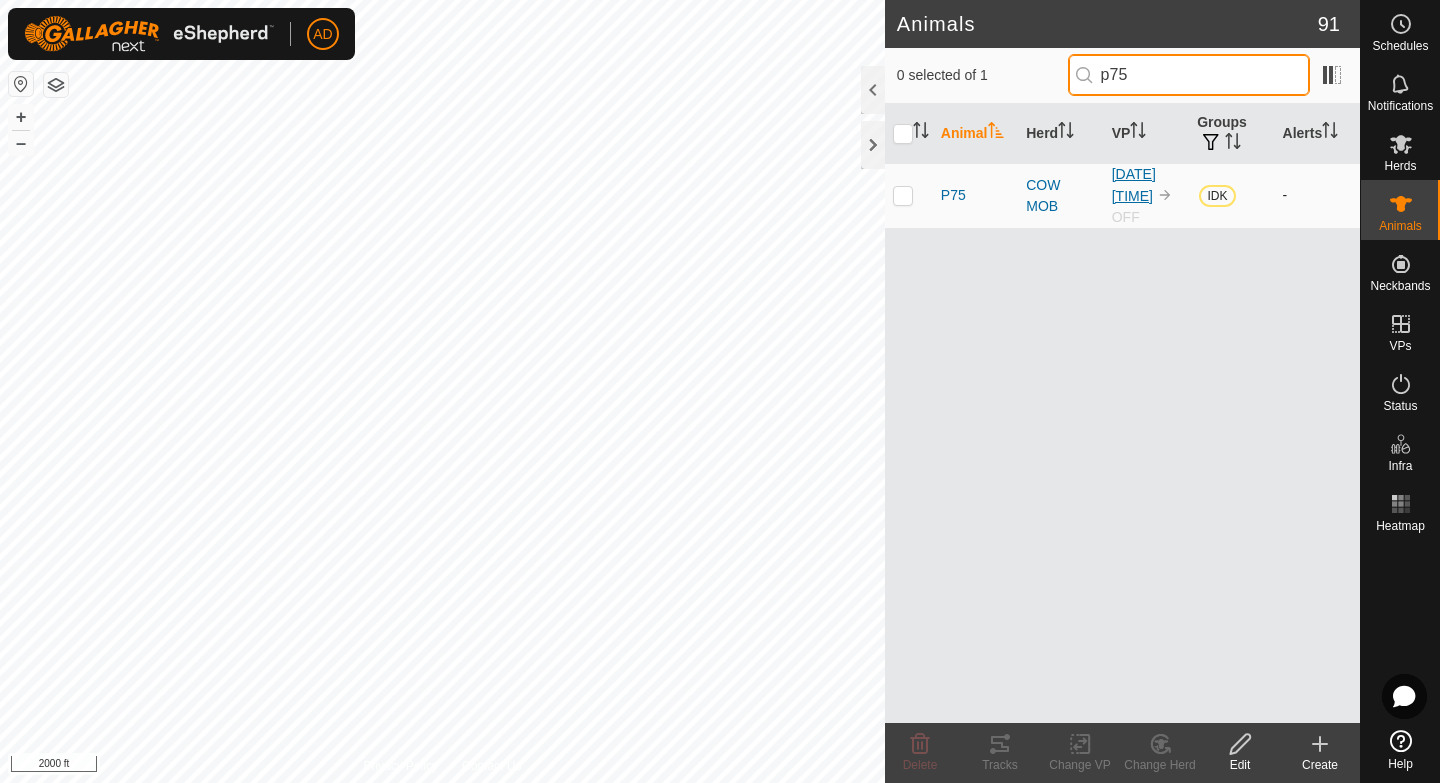 type on "p75" 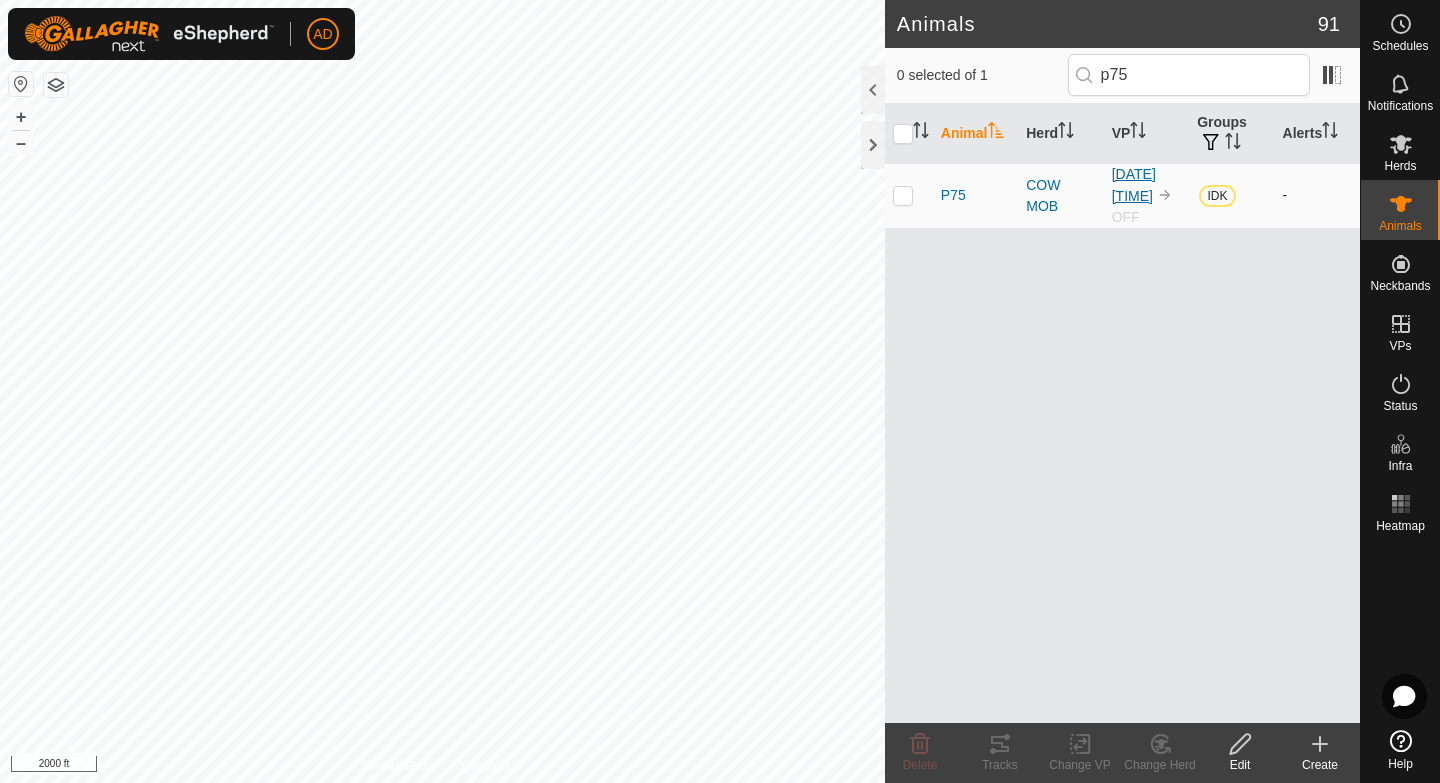 click on "[DATE] [TIME]" at bounding box center (1134, 185) 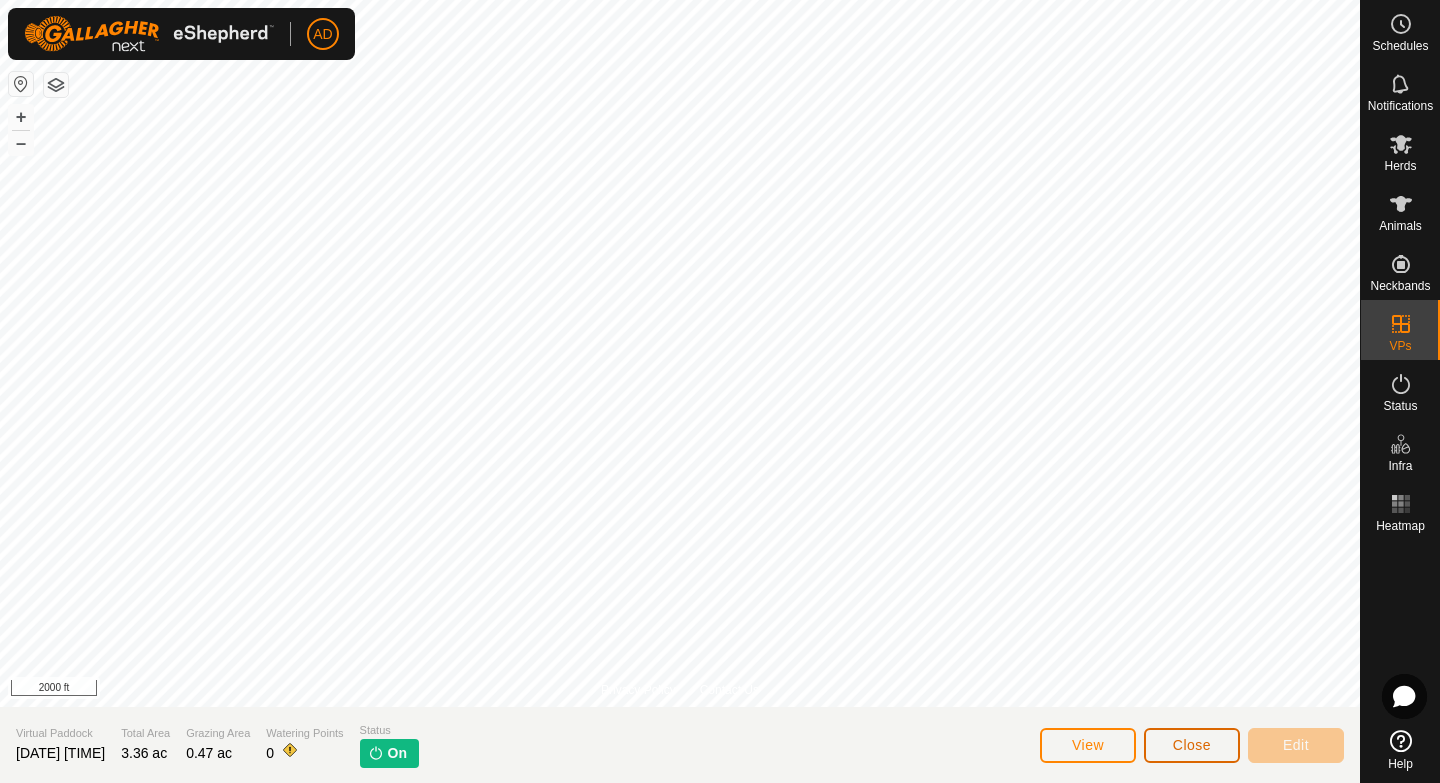 click on "Close" 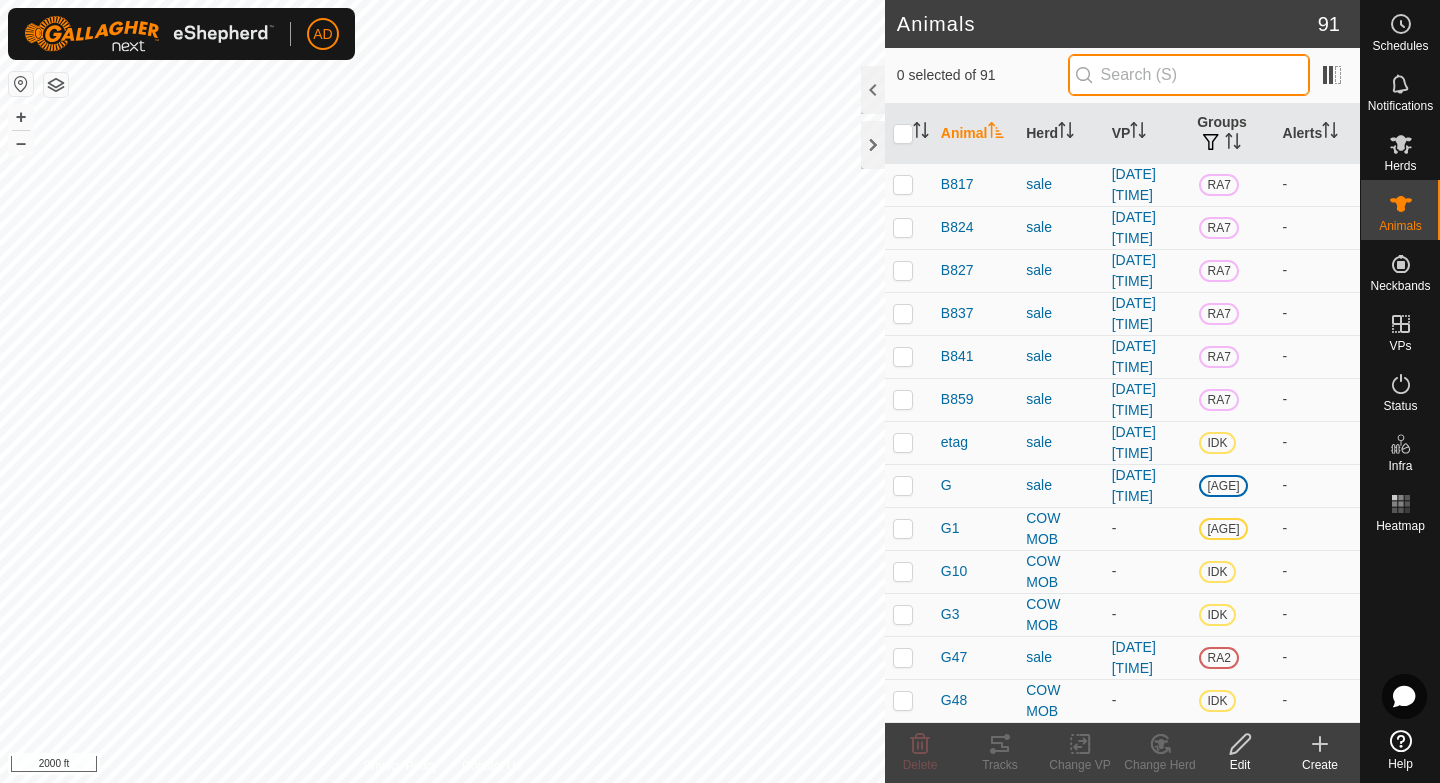click at bounding box center (1189, 75) 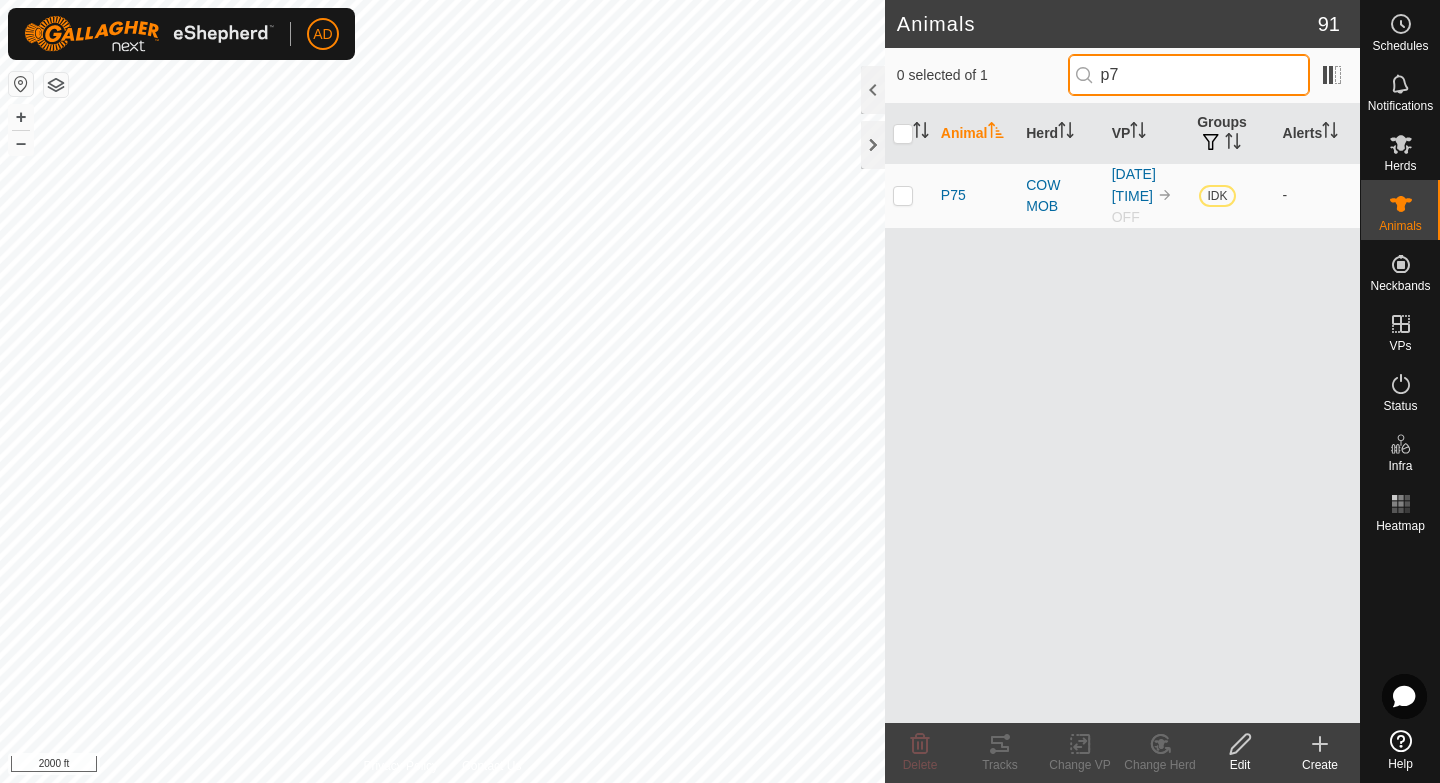 type on "p" 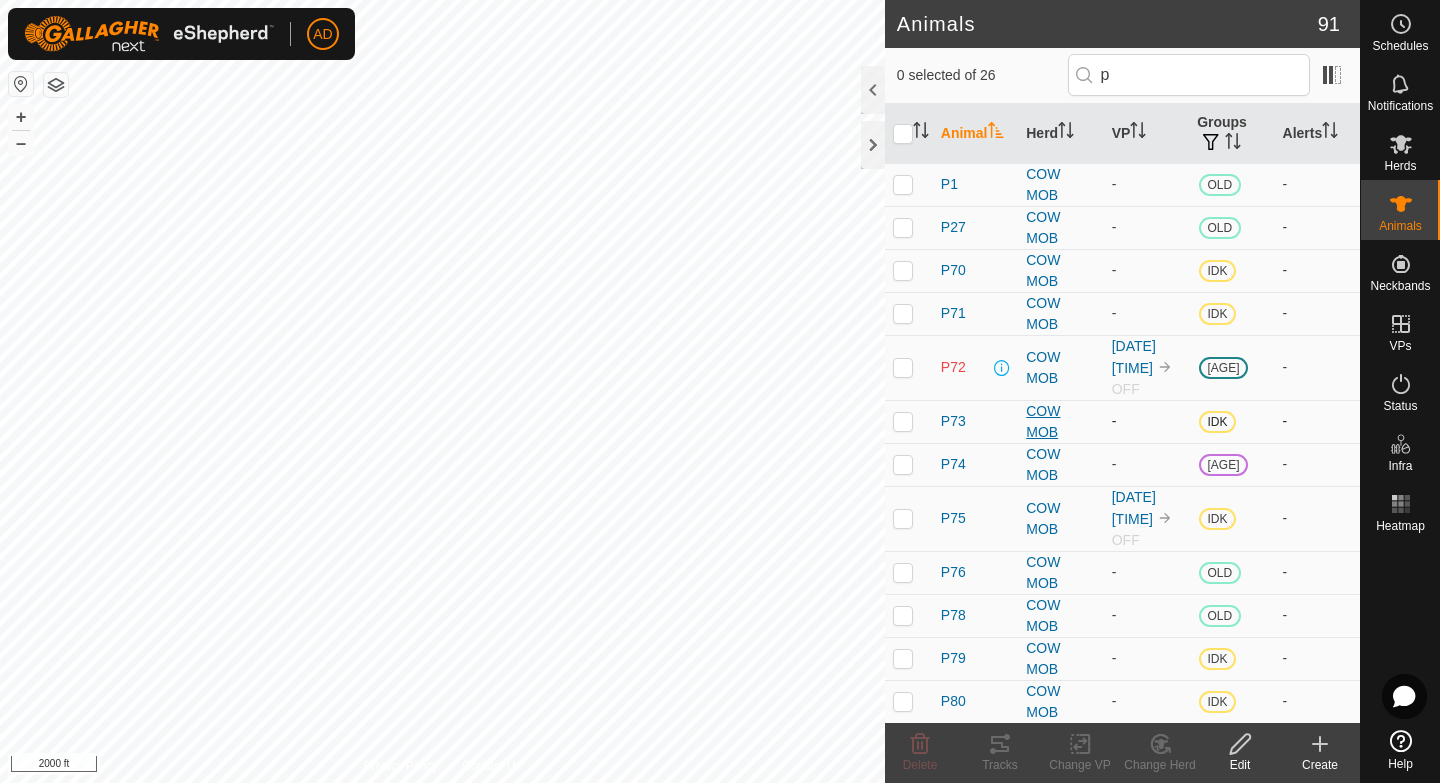 click on "COW MOB" at bounding box center (1060, 422) 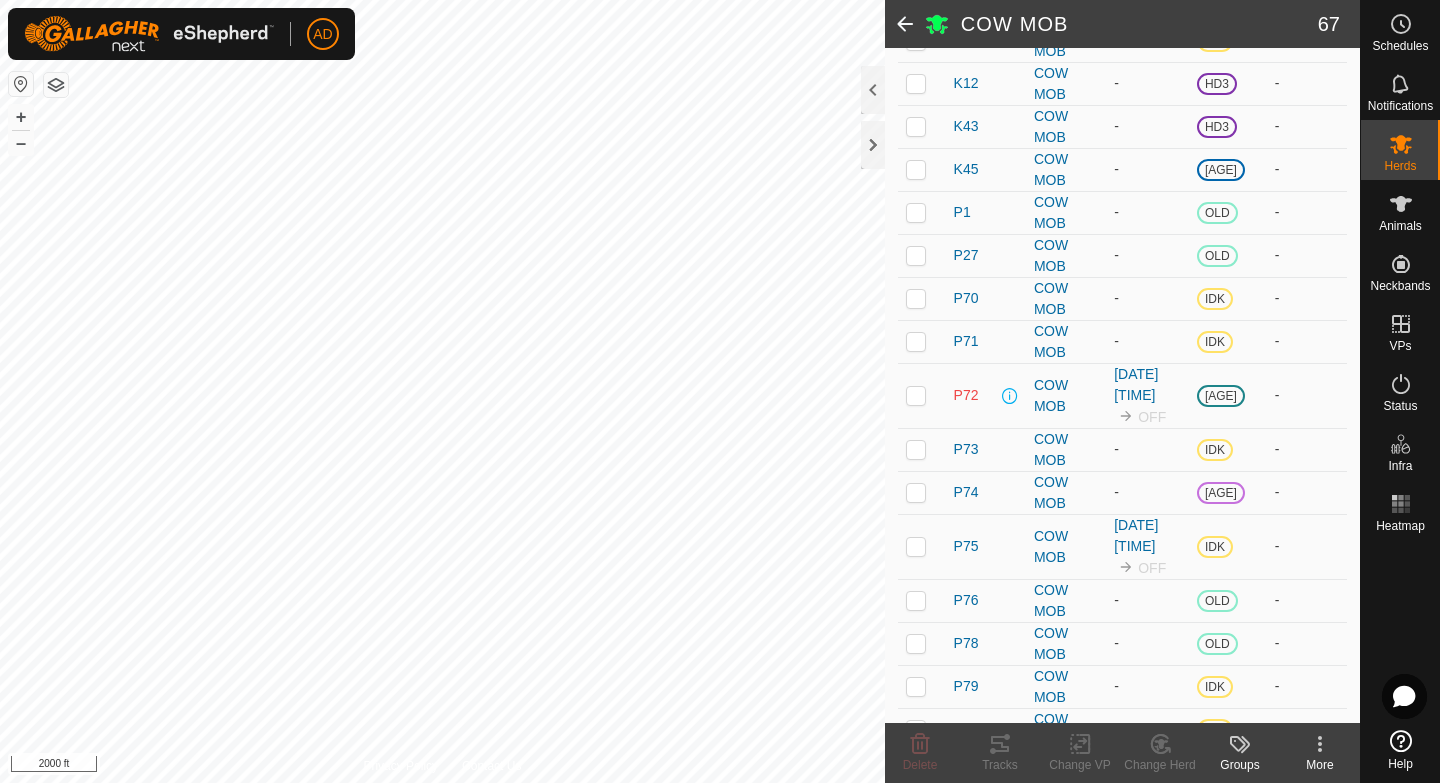 scroll, scrollTop: 948, scrollLeft: 0, axis: vertical 